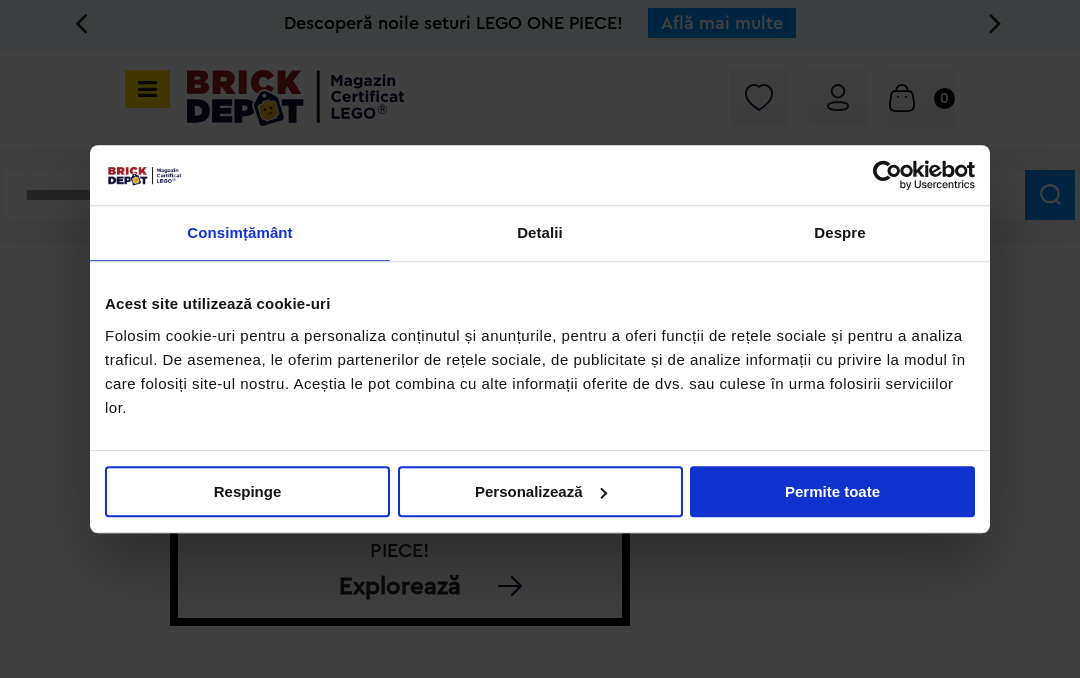 scroll, scrollTop: 0, scrollLeft: 0, axis: both 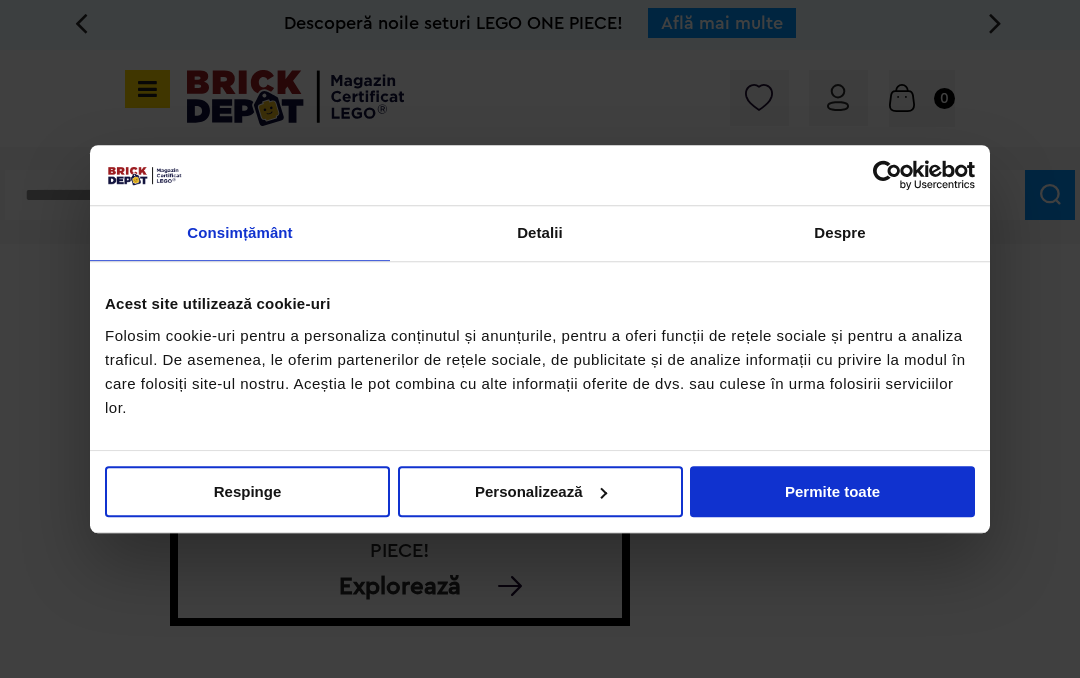 click on "Permite toate" at bounding box center (832, 491) 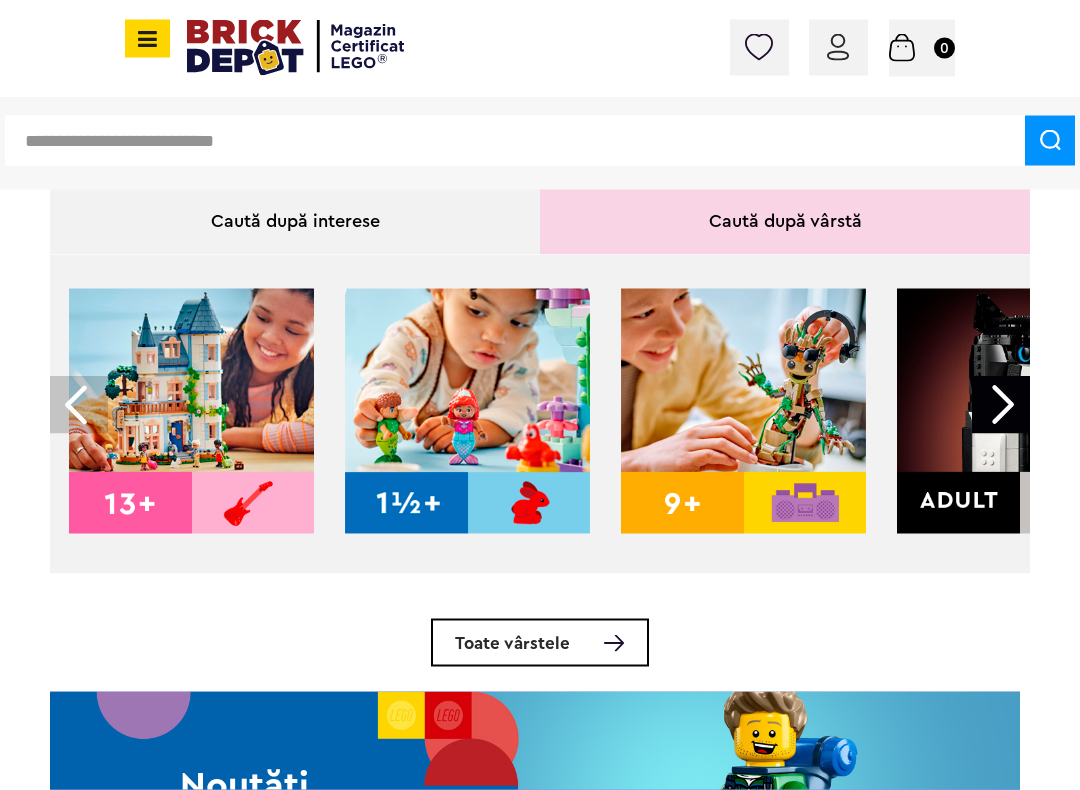 scroll, scrollTop: 621, scrollLeft: 0, axis: vertical 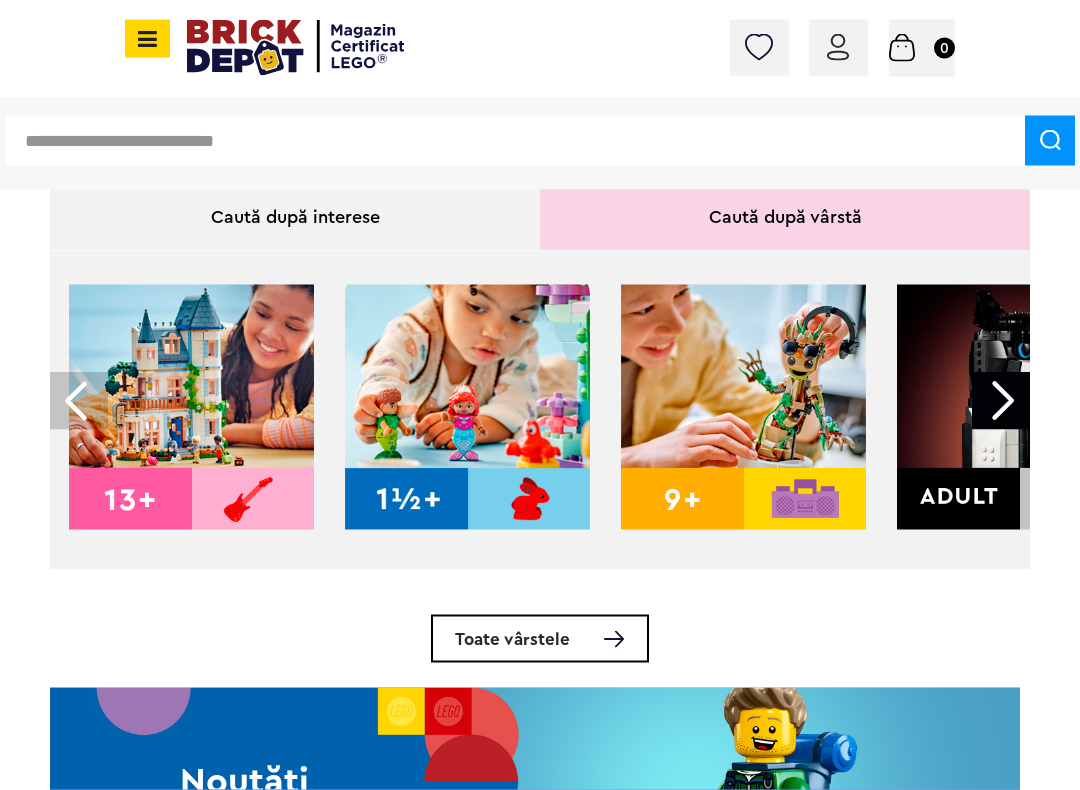 click at bounding box center [1001, 401] 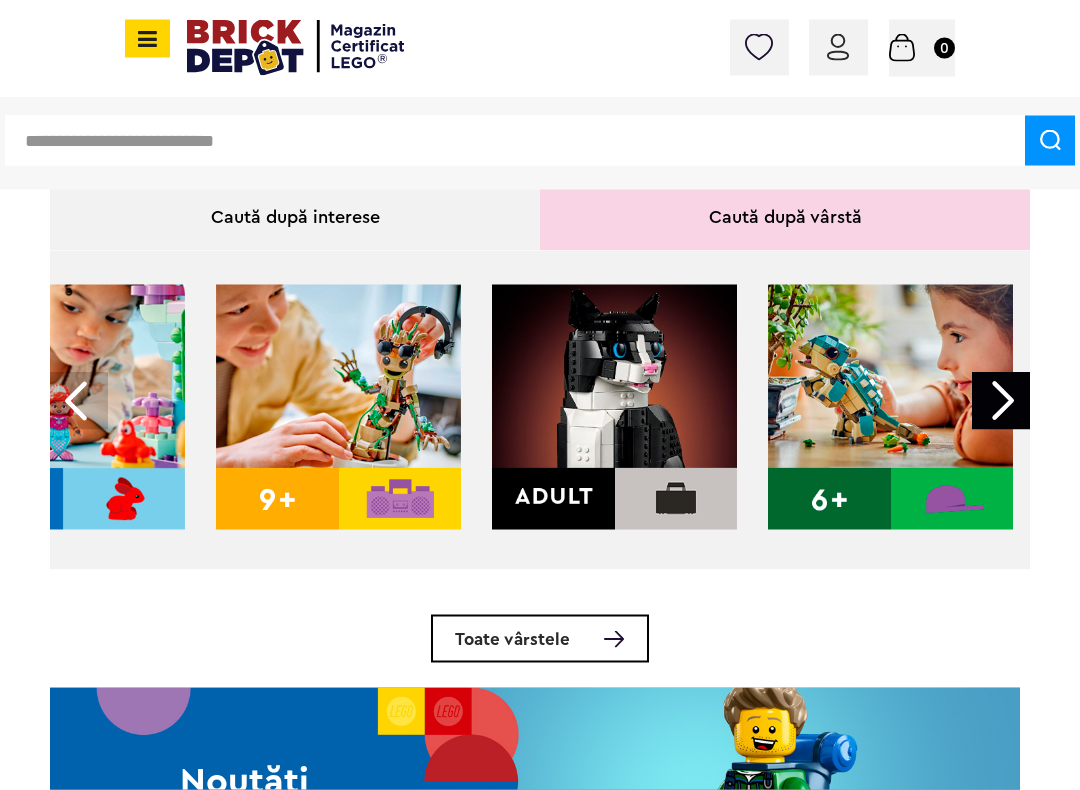click at bounding box center (1001, 401) 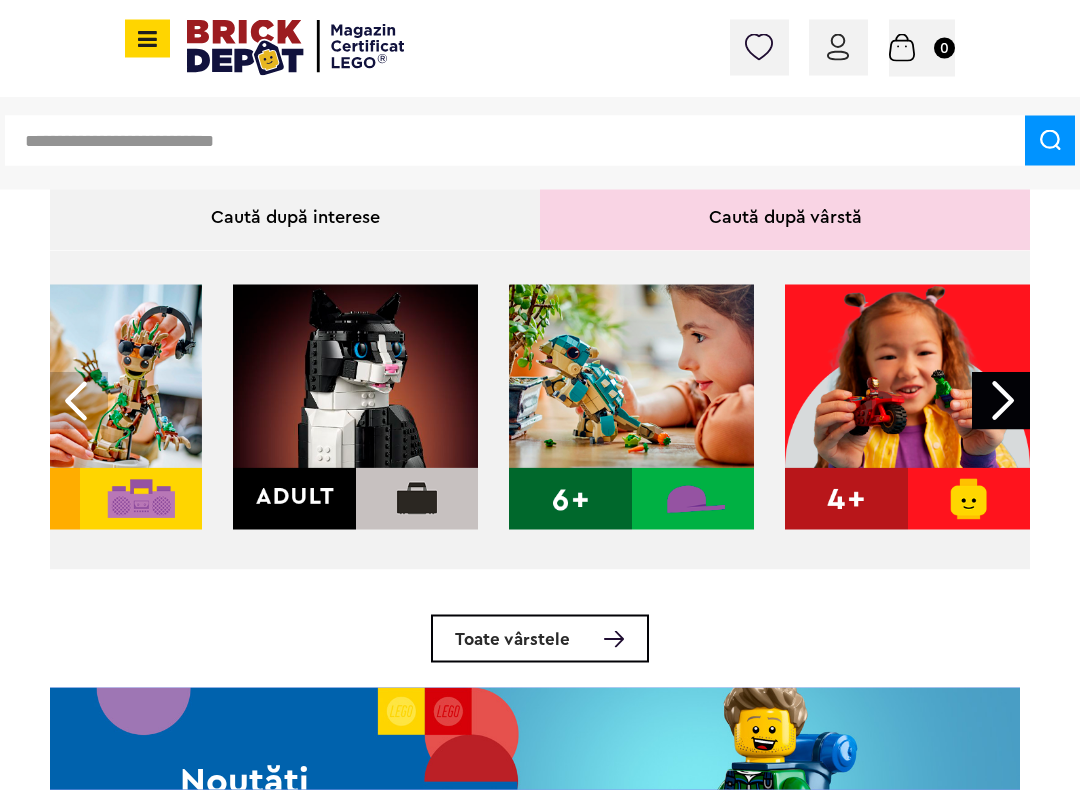 click at bounding box center [1001, 401] 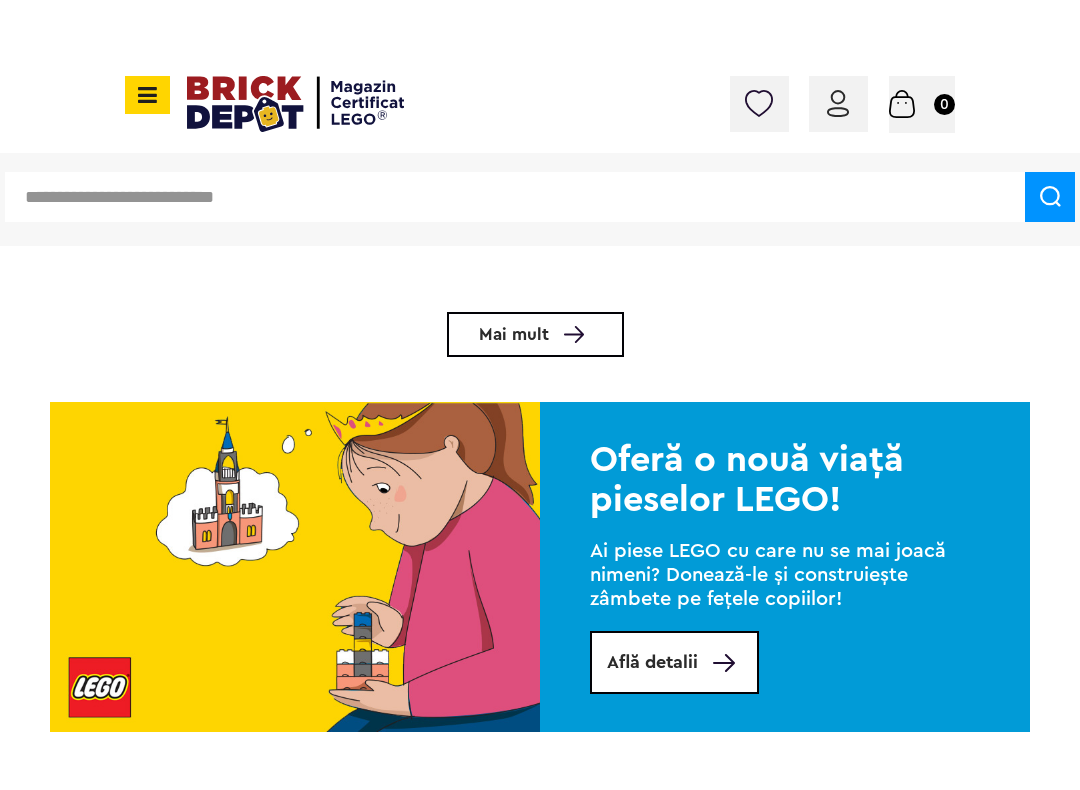 scroll, scrollTop: 3638, scrollLeft: 0, axis: vertical 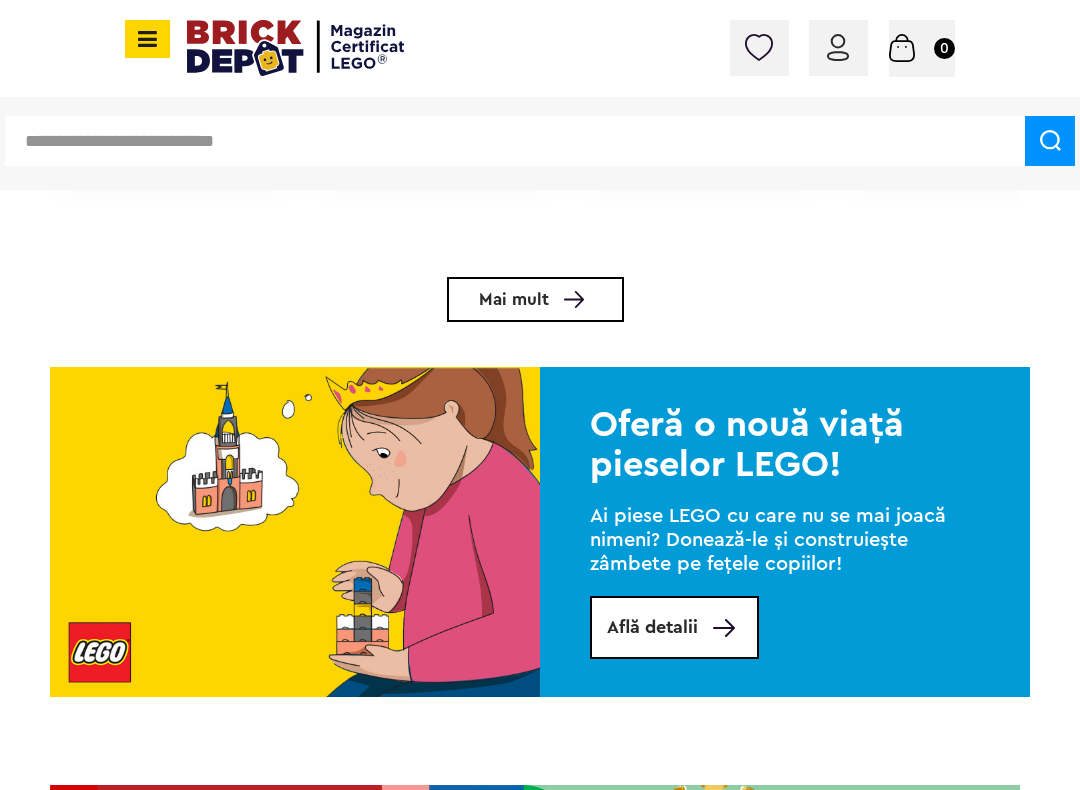 click at bounding box center (1050, 141) 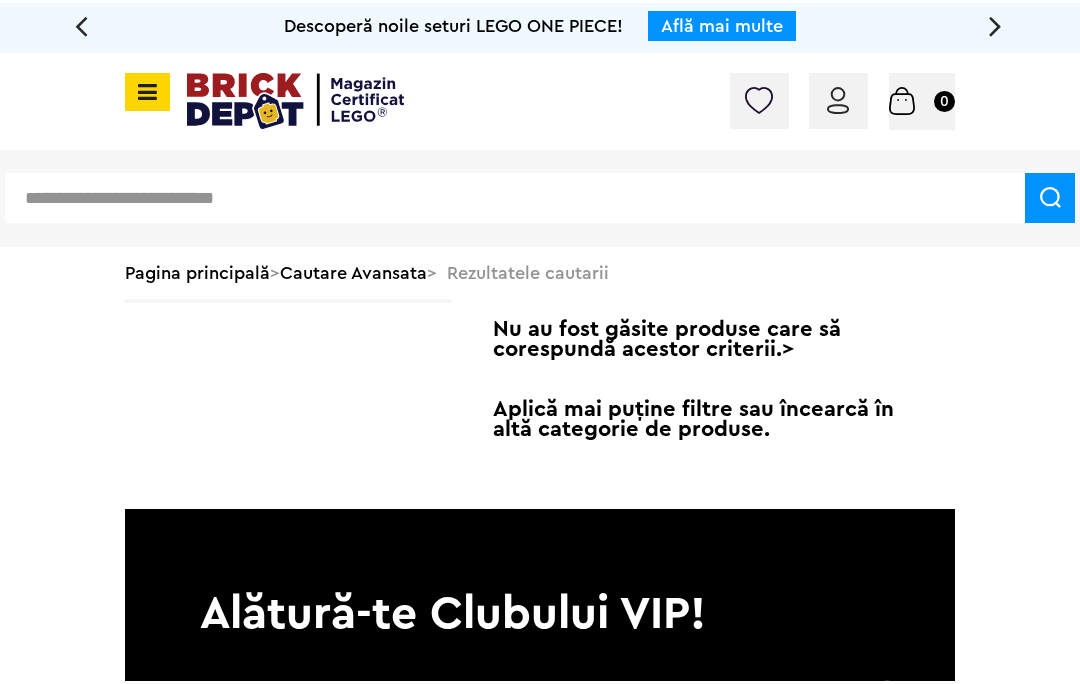 scroll, scrollTop: 0, scrollLeft: 0, axis: both 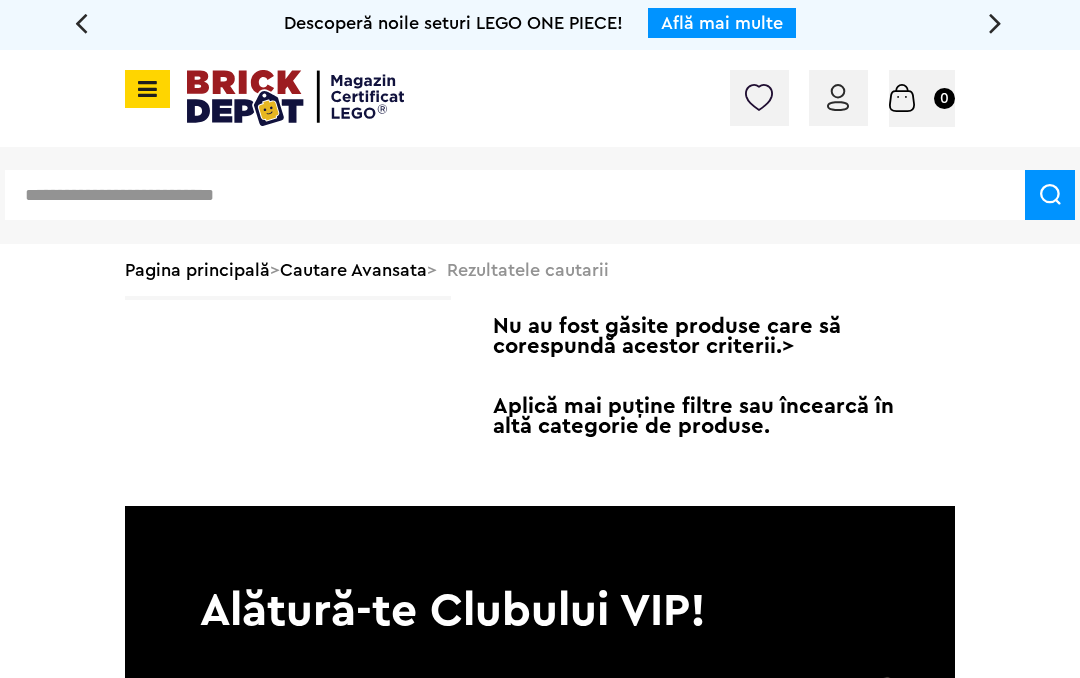 click at bounding box center [515, 195] 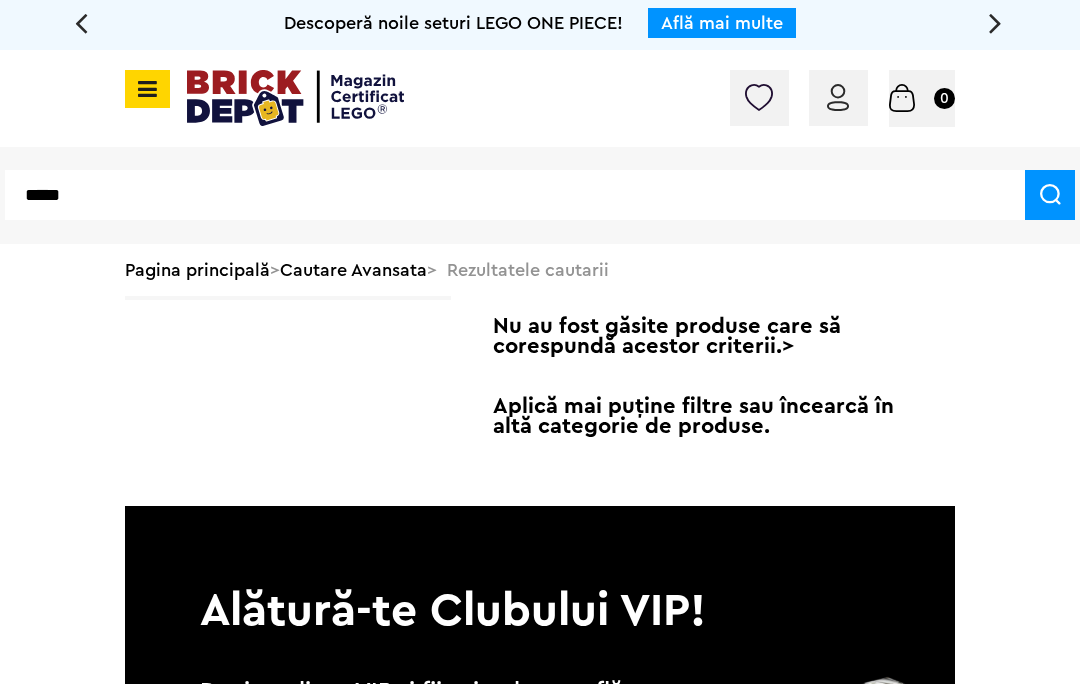 type on "*****" 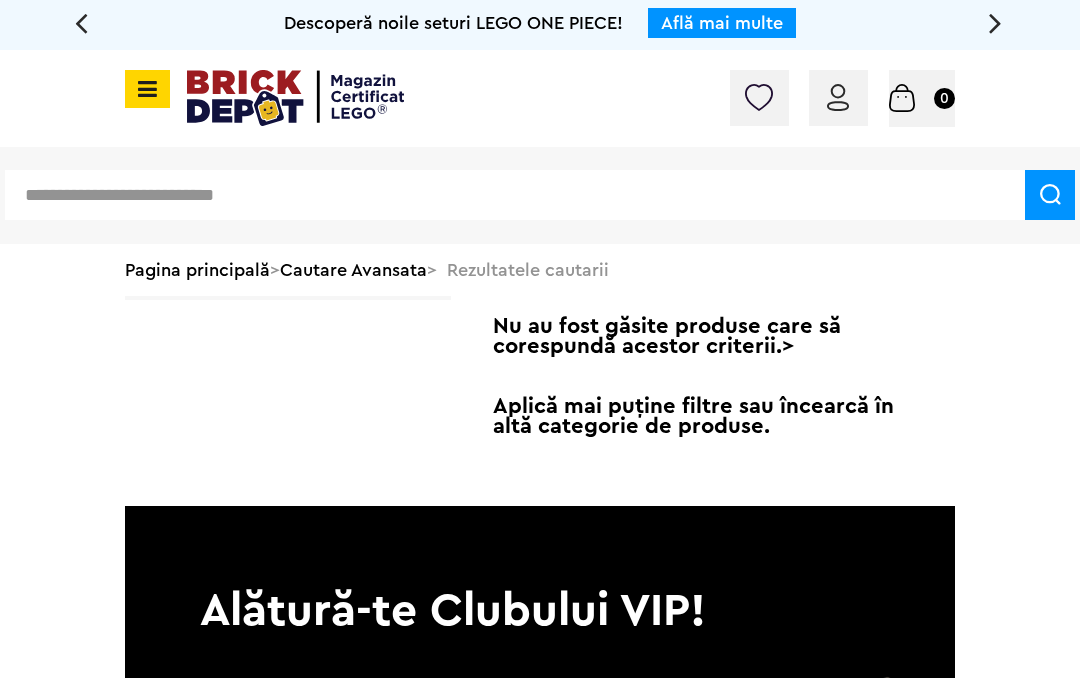 scroll, scrollTop: 3, scrollLeft: 0, axis: vertical 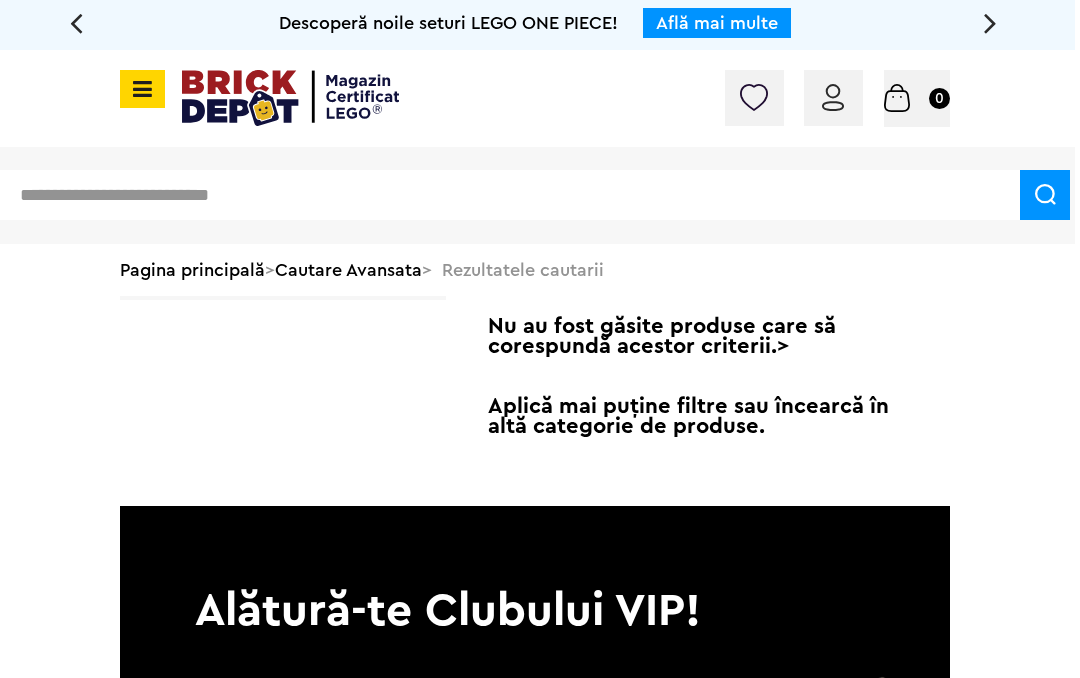 click at bounding box center (76, 22) 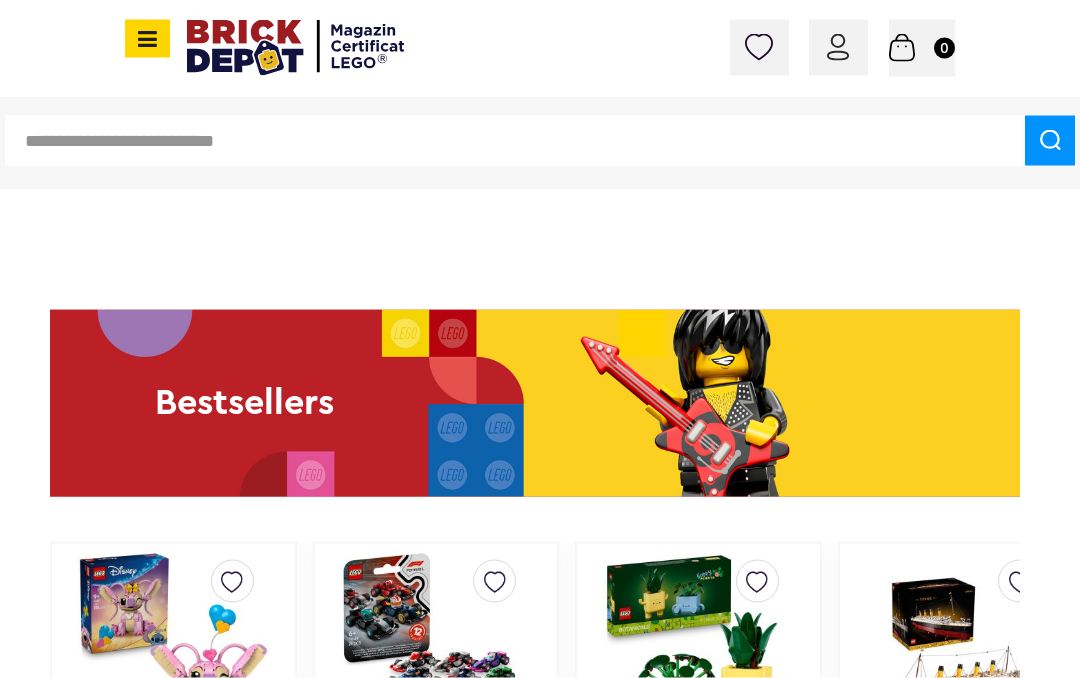 scroll, scrollTop: 1973, scrollLeft: 0, axis: vertical 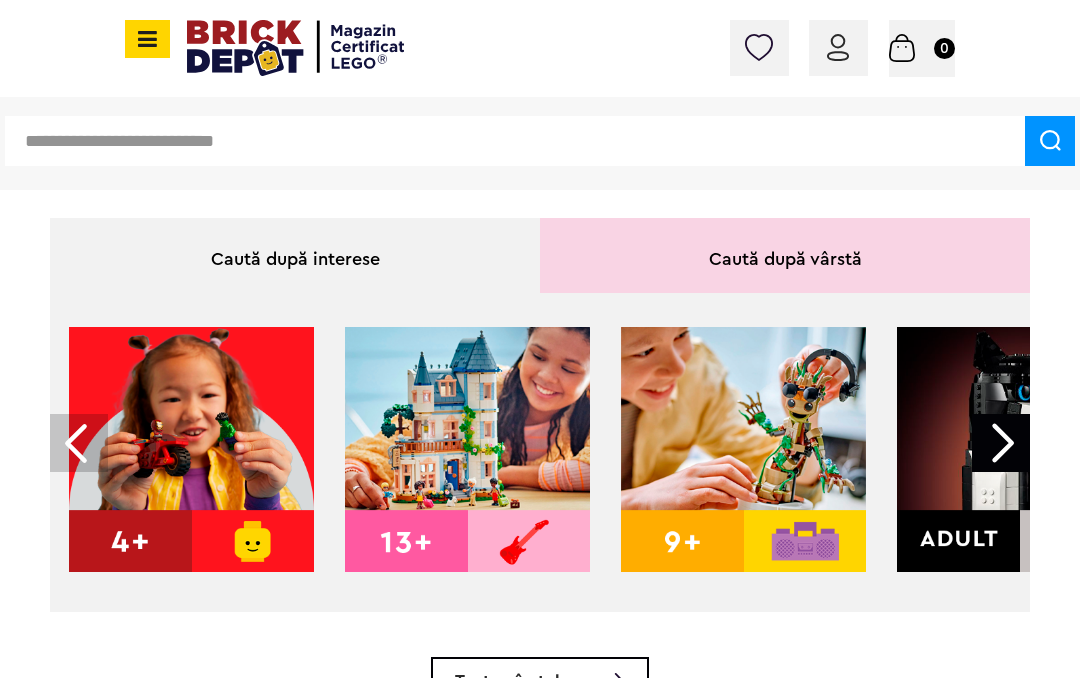 click on "Caută după interese" at bounding box center (295, 255) 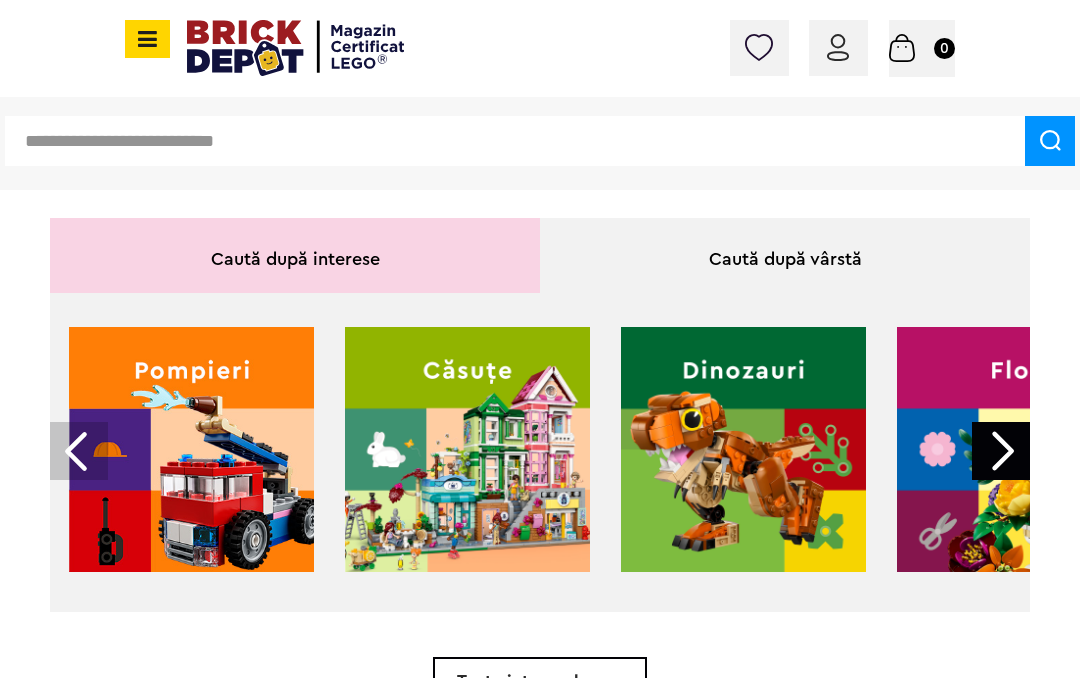 scroll, scrollTop: 0, scrollLeft: -3, axis: horizontal 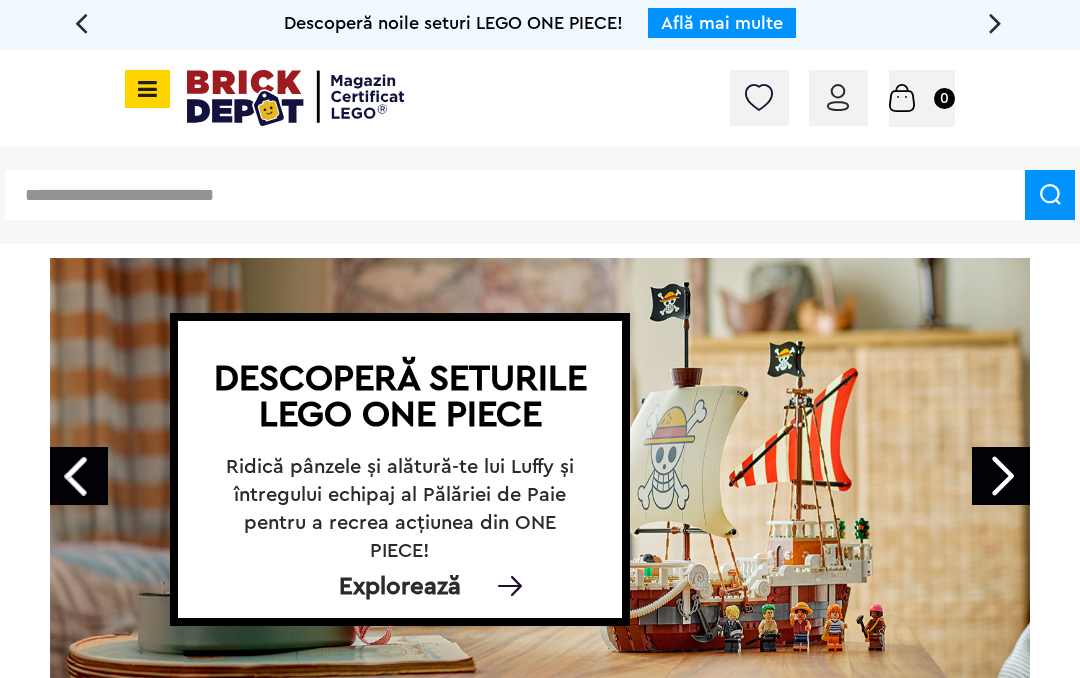 click at bounding box center (515, 195) 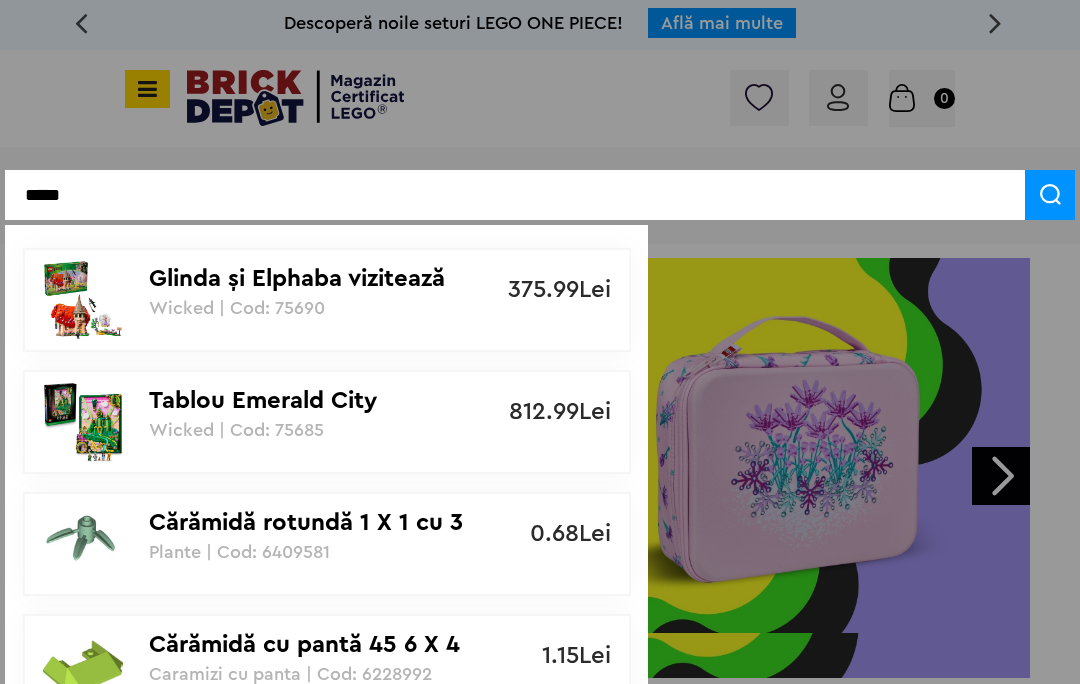type on "*****" 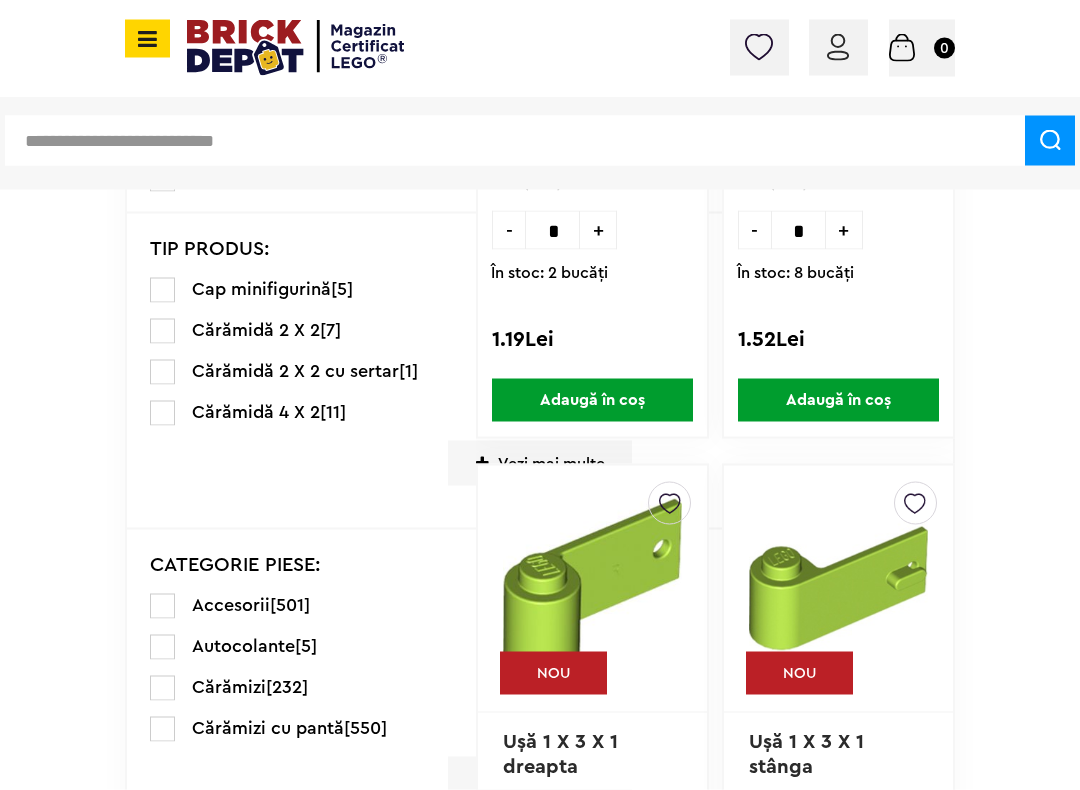 scroll, scrollTop: 1949, scrollLeft: 0, axis: vertical 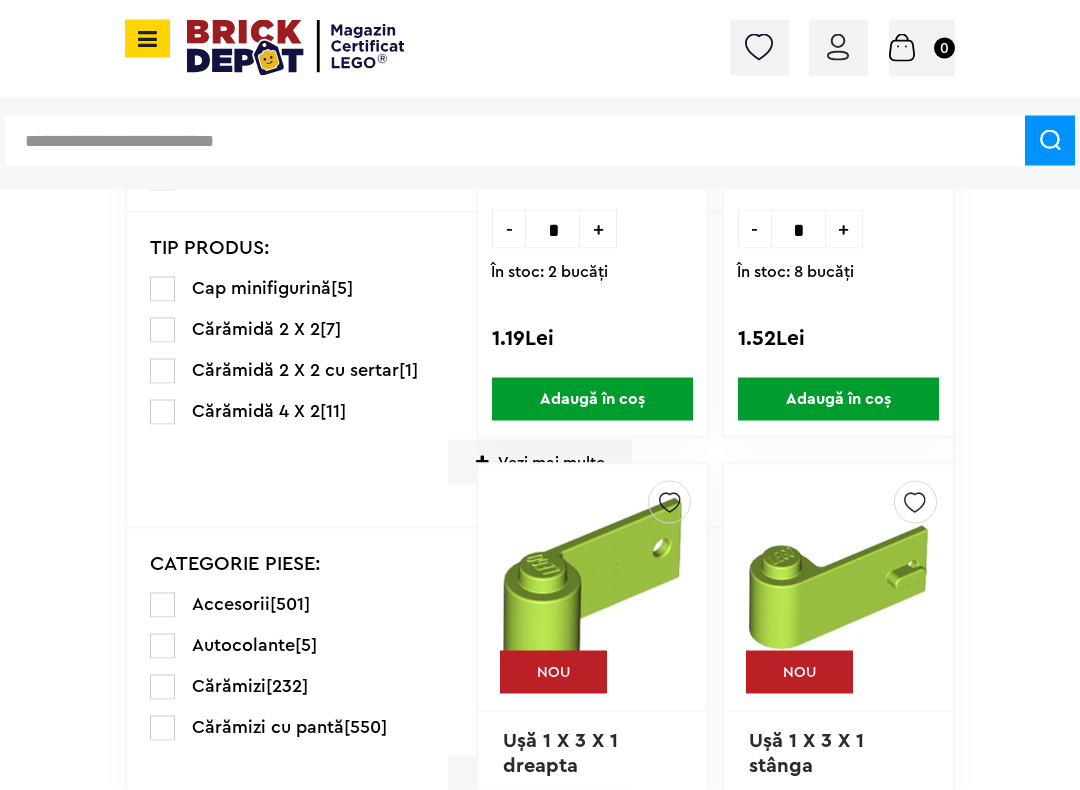 click at bounding box center [162, 687] 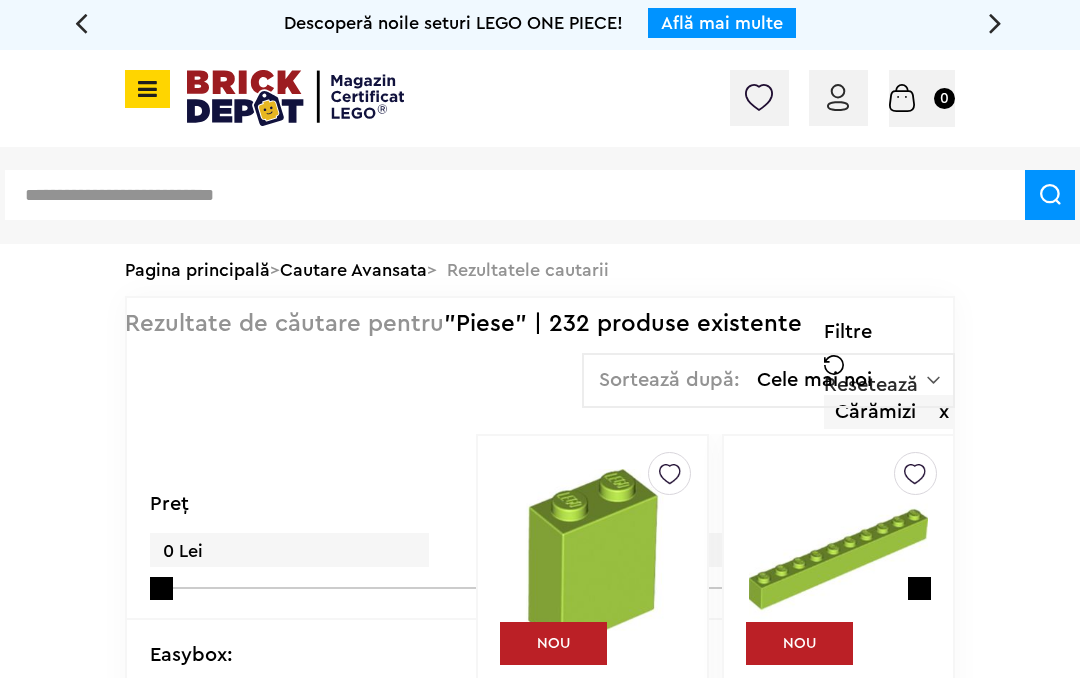 scroll, scrollTop: 0, scrollLeft: 0, axis: both 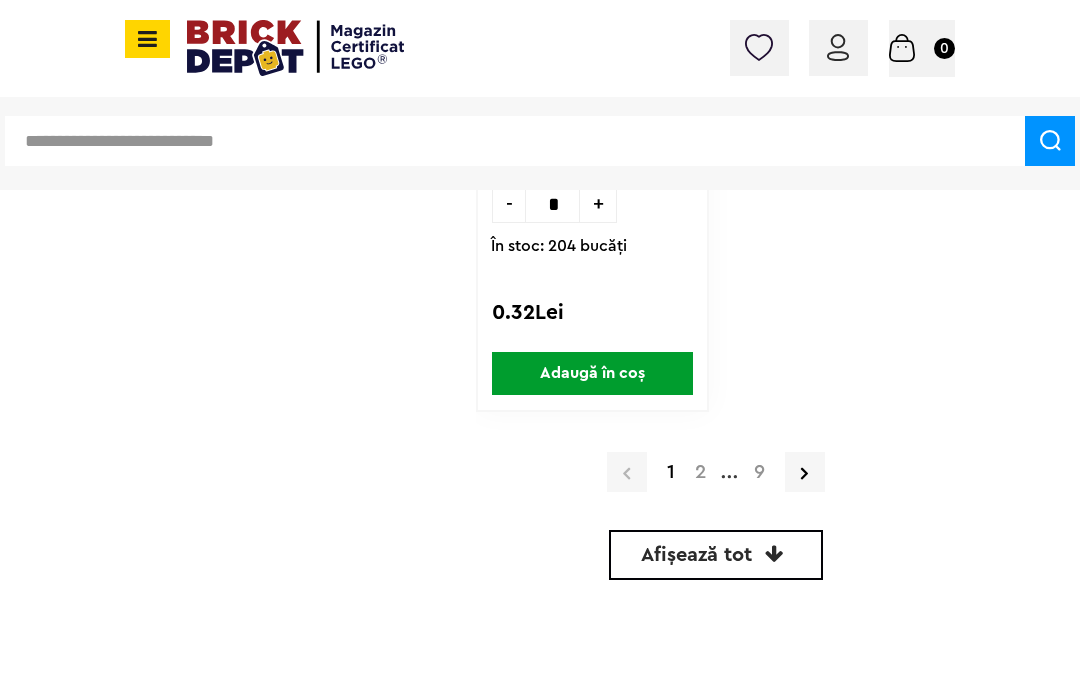 click at bounding box center (805, 472) 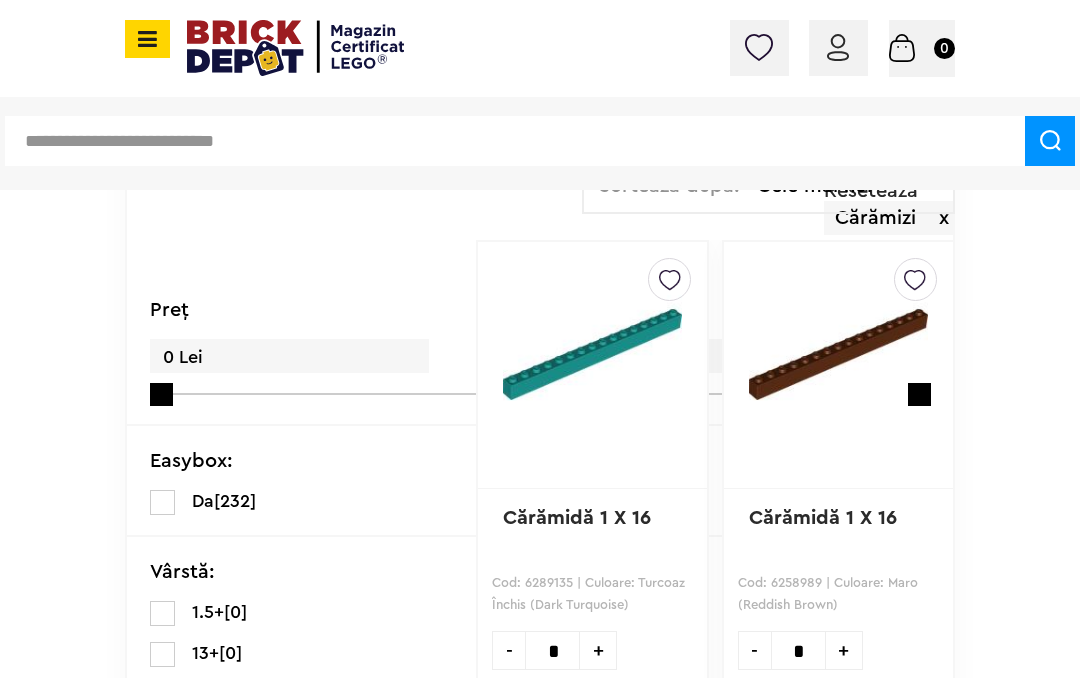 scroll, scrollTop: 0, scrollLeft: 0, axis: both 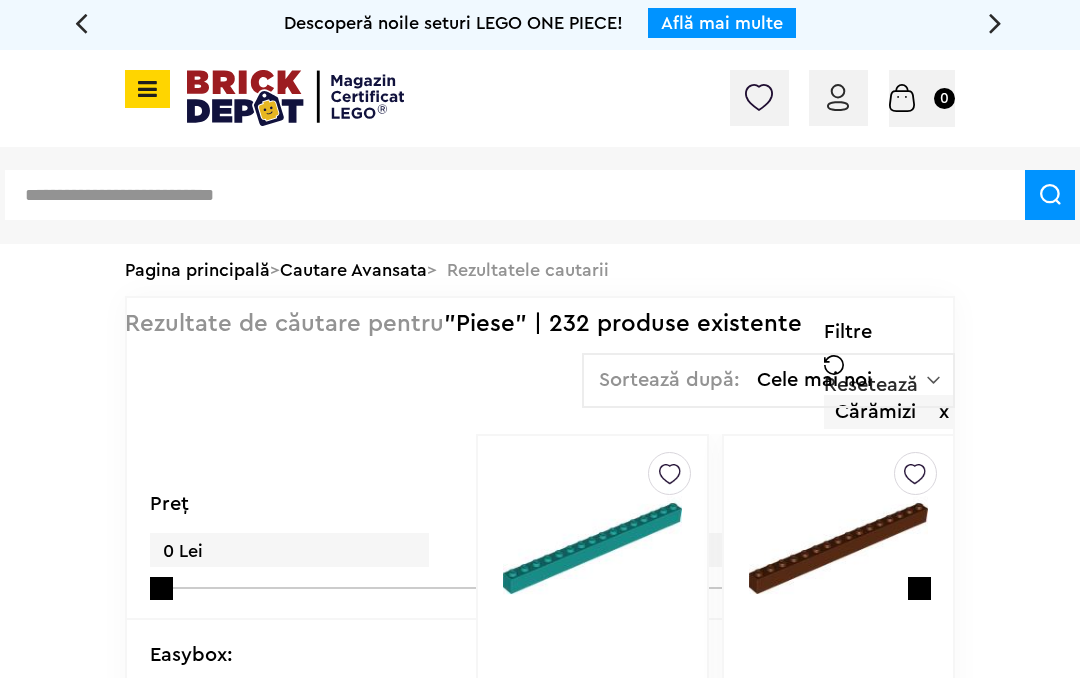click at bounding box center [81, 22] 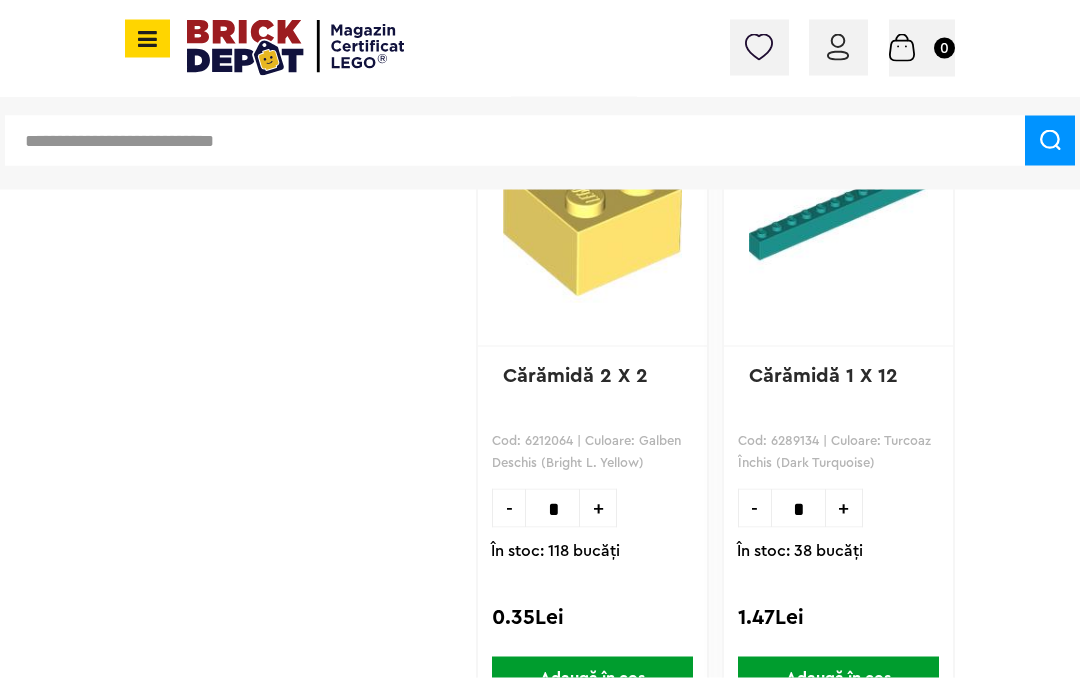 scroll, scrollTop: 7398, scrollLeft: 0, axis: vertical 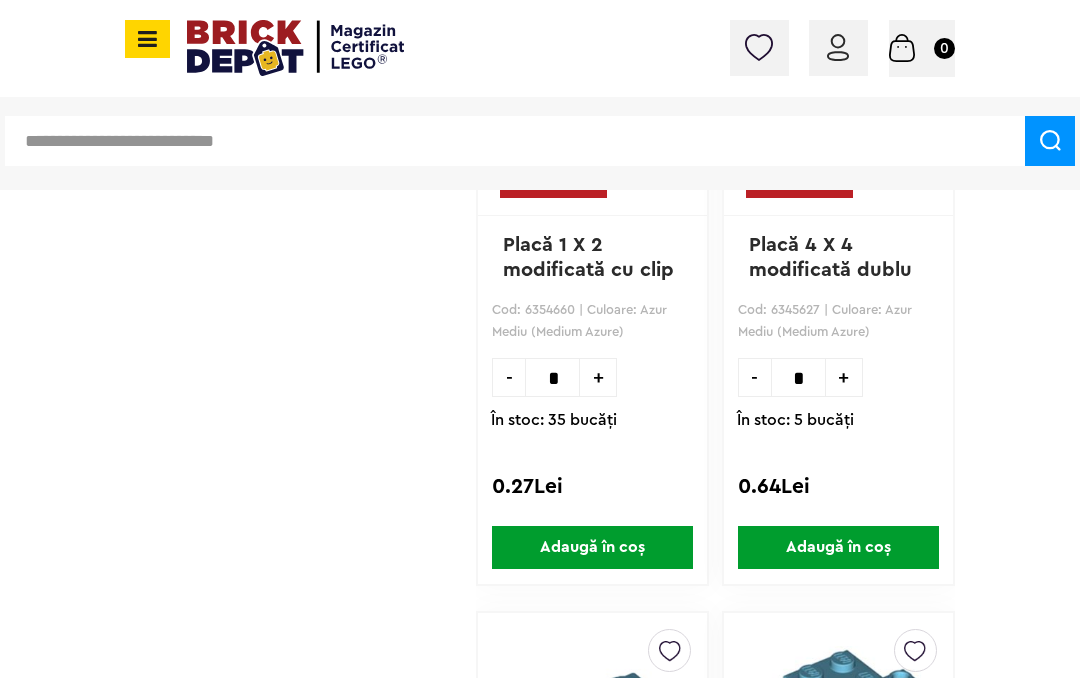 click at bounding box center [515, 141] 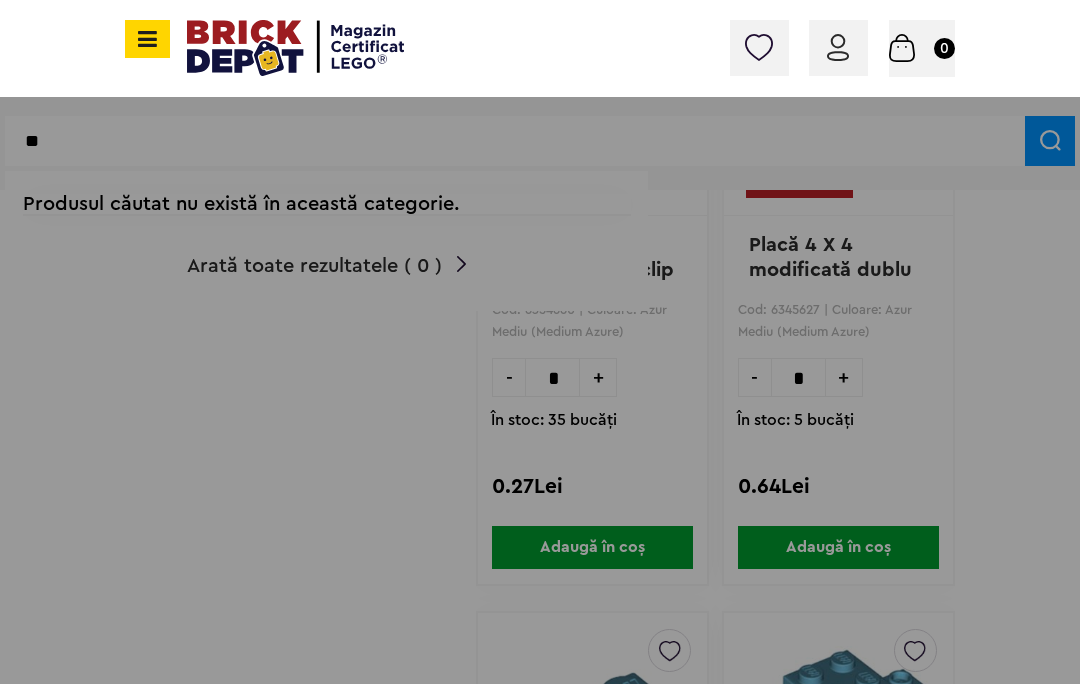 type on "*" 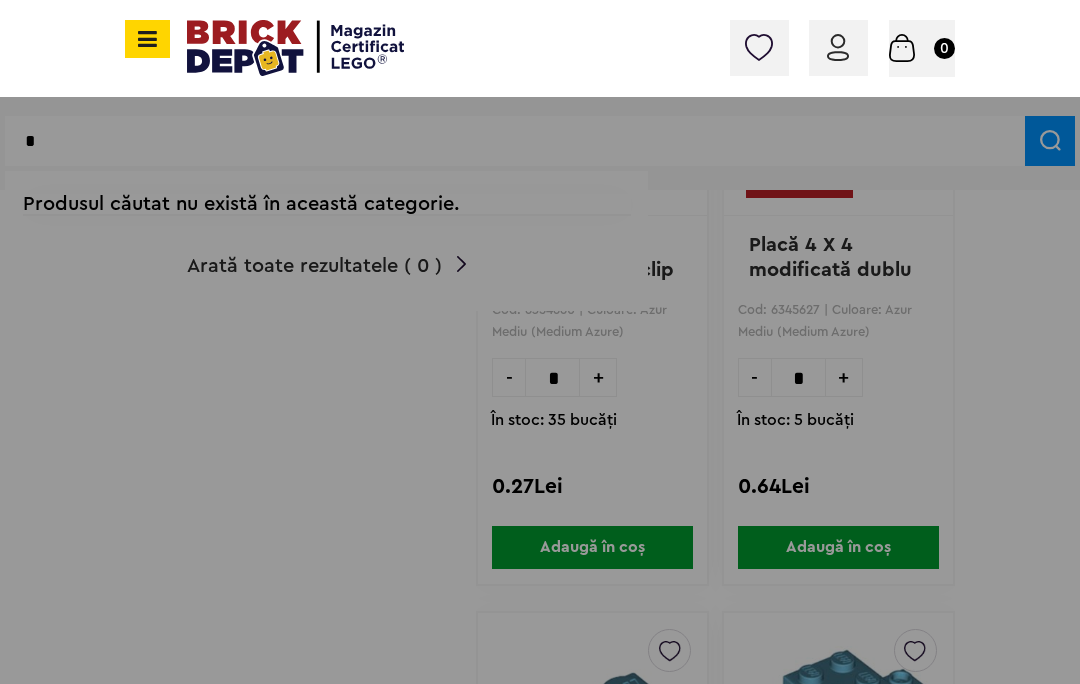 type 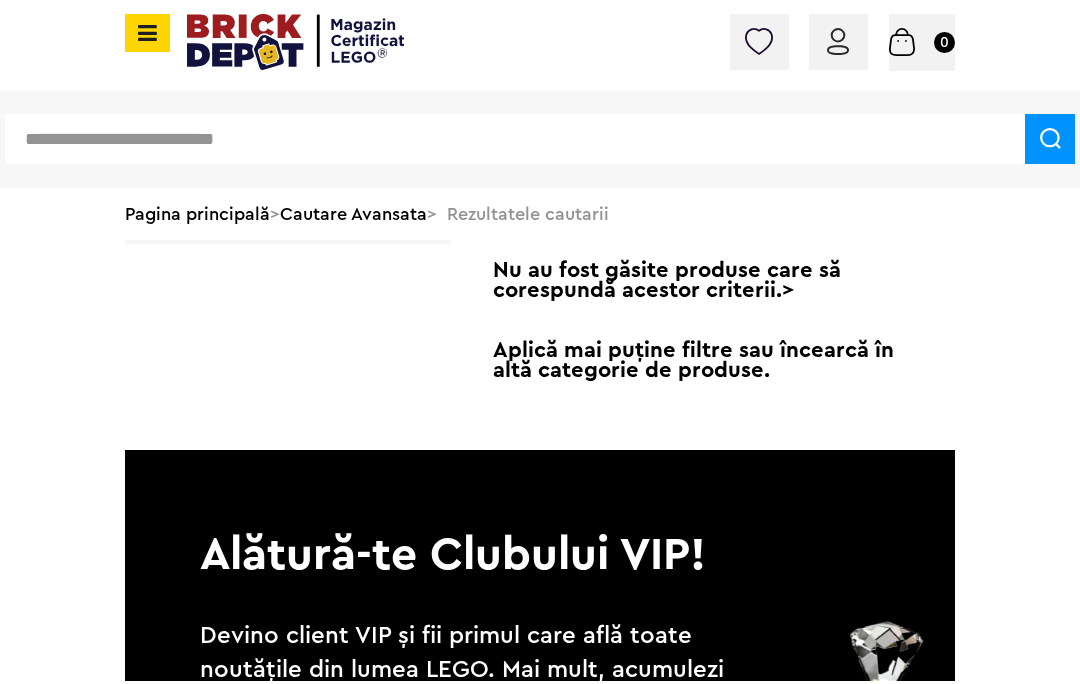 scroll, scrollTop: 0, scrollLeft: 0, axis: both 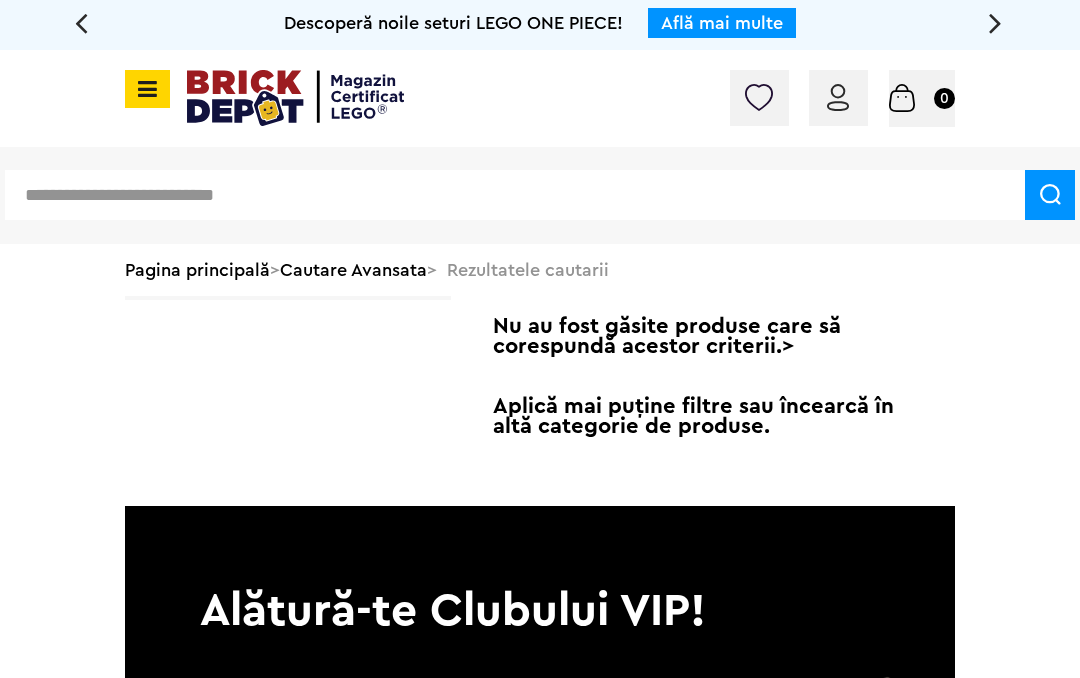 click at bounding box center (515, 195) 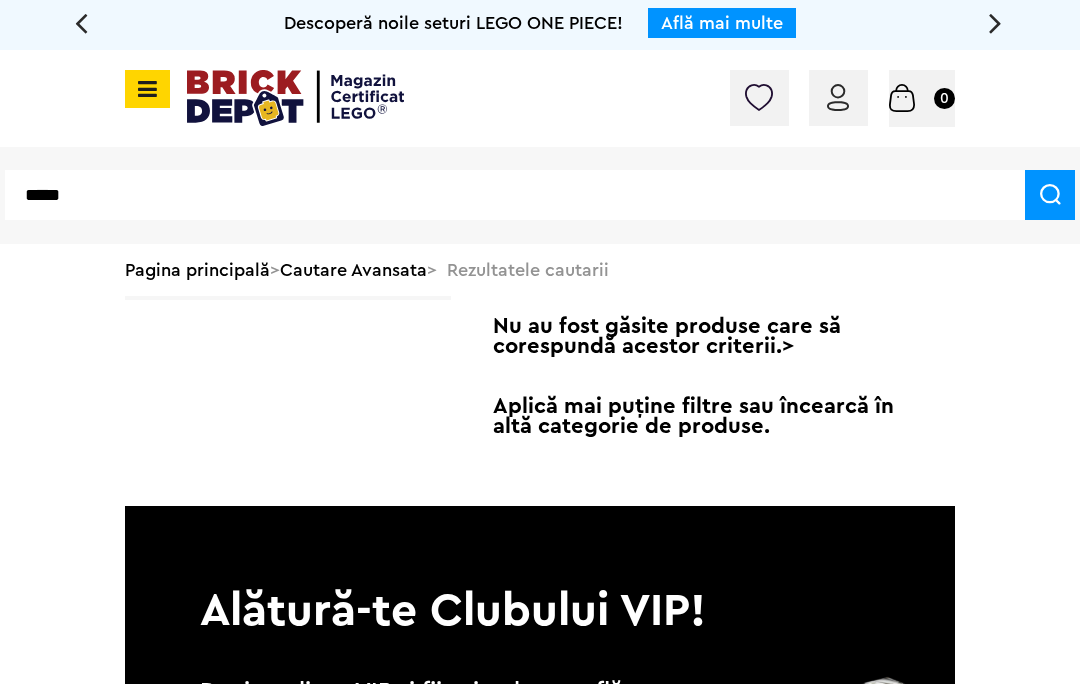 type on "*****" 